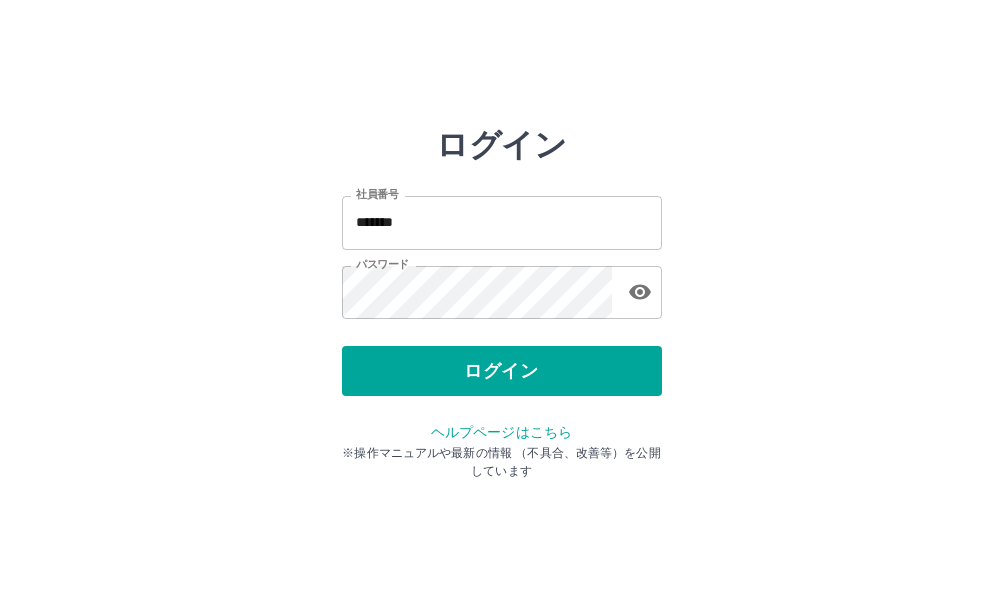scroll, scrollTop: 0, scrollLeft: 0, axis: both 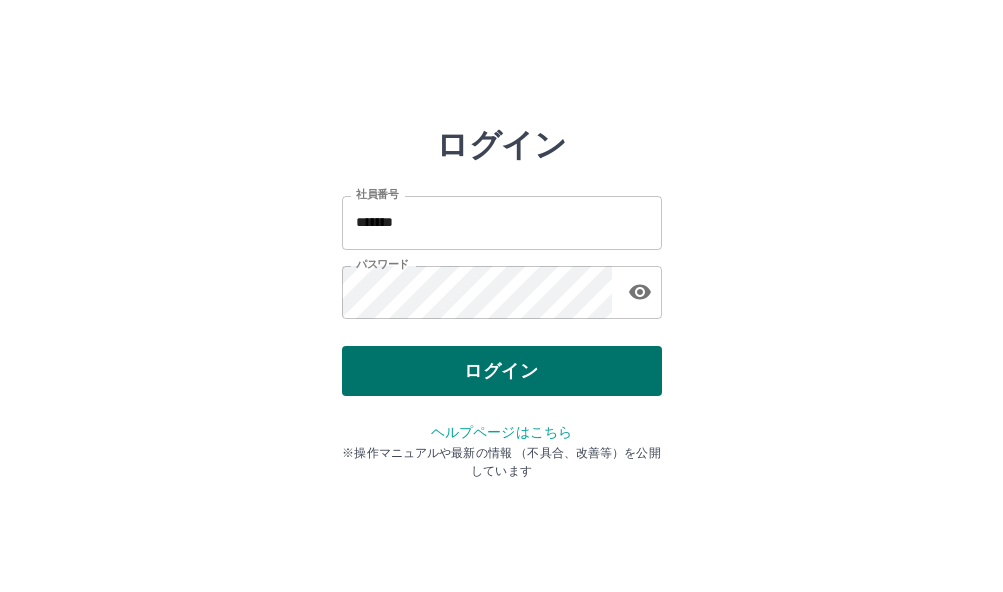 click on "ログイン" at bounding box center (502, 371) 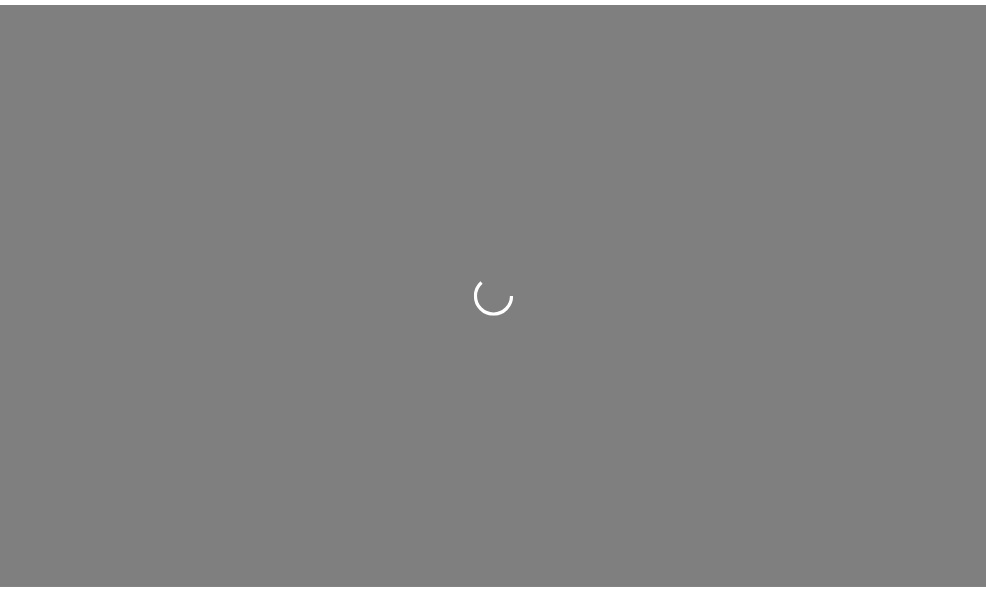 scroll, scrollTop: 0, scrollLeft: 0, axis: both 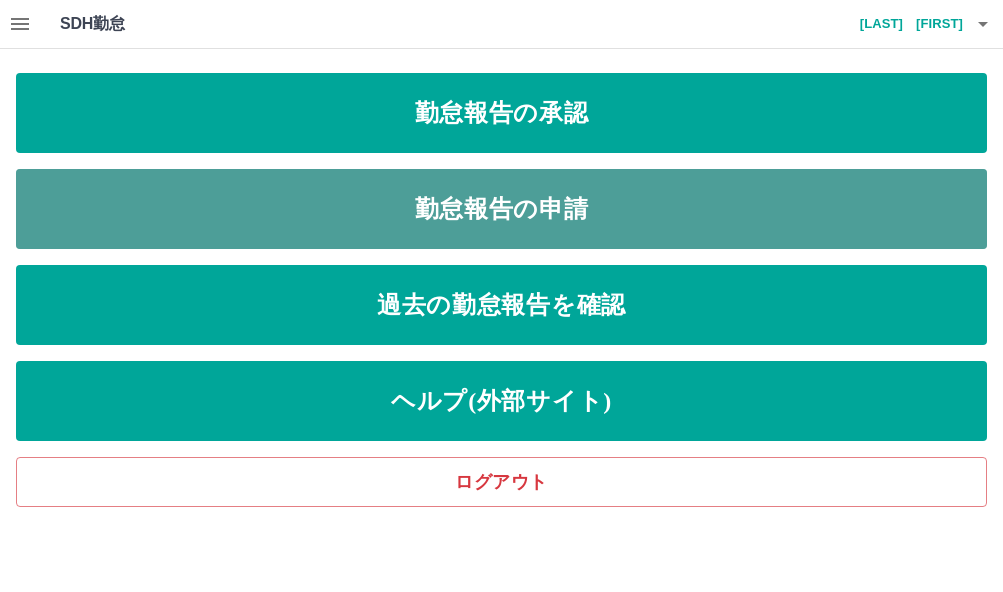 click on "勤怠報告の申請" at bounding box center [501, 113] 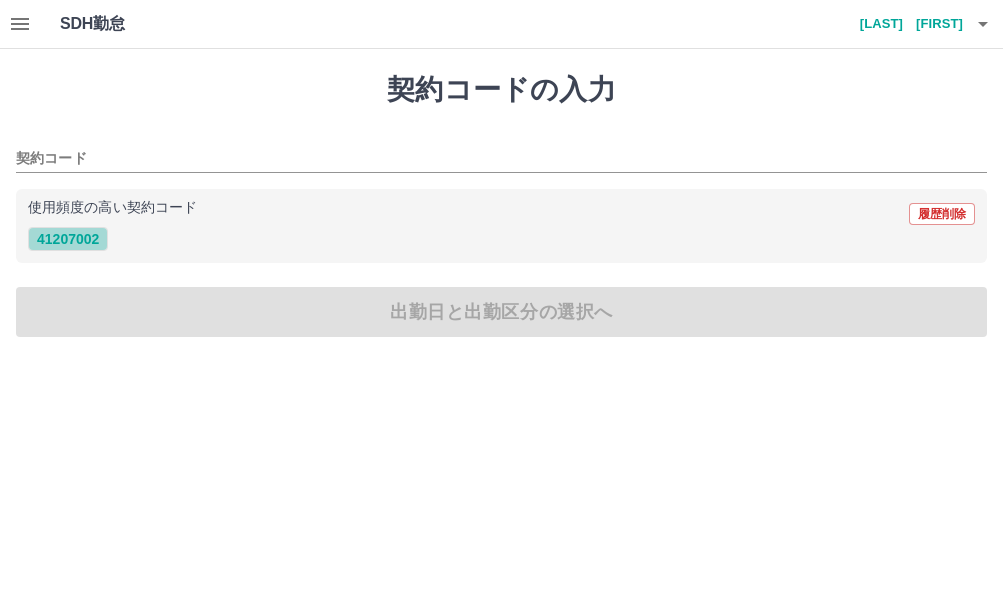 click on "41207002" at bounding box center (68, 239) 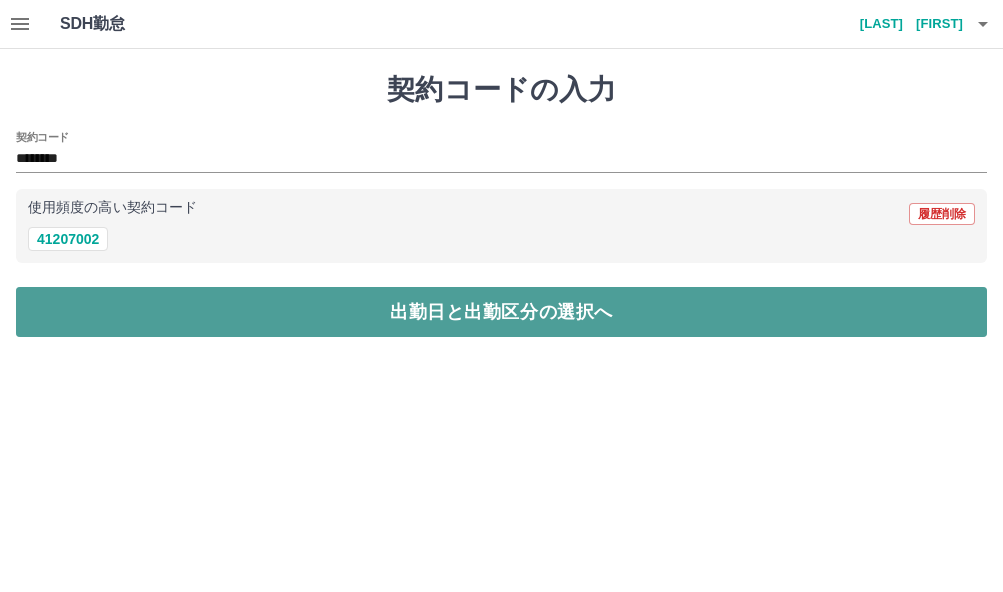 click on "出勤日と出勤区分の選択へ" at bounding box center [501, 312] 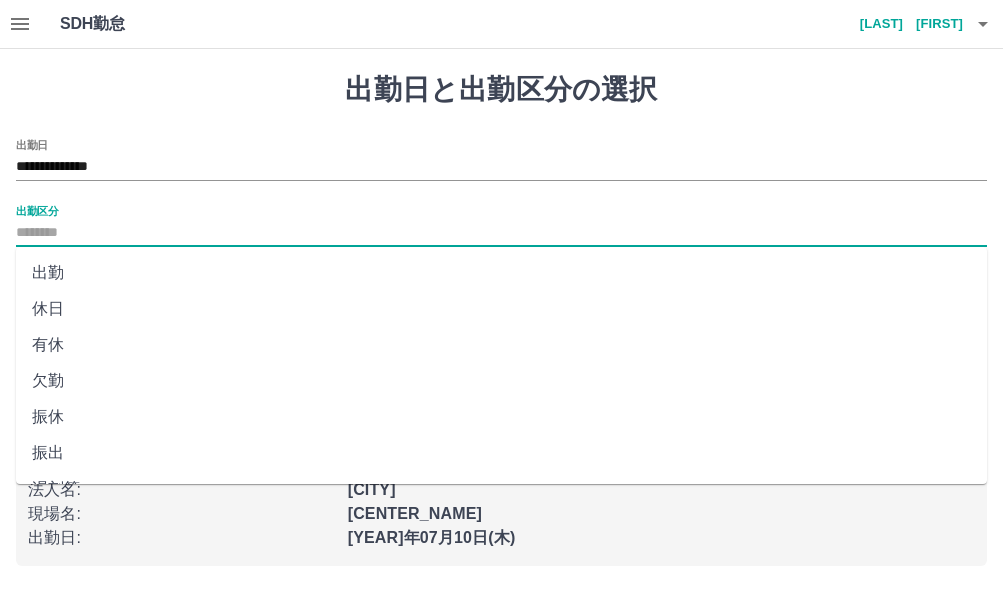click on "出勤区分" at bounding box center (501, 233) 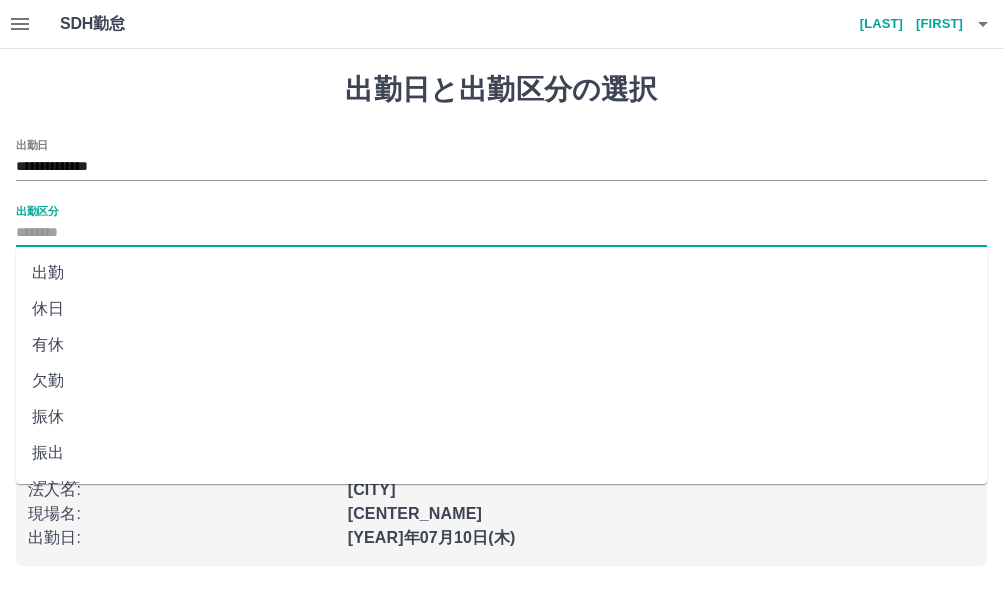click on "出勤" at bounding box center [501, 273] 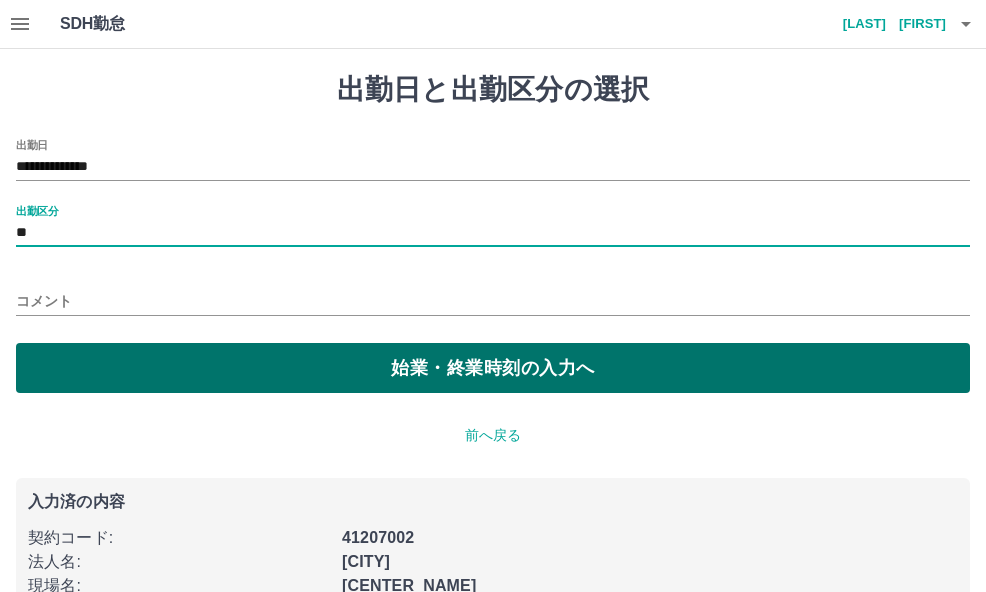 click on "始業・終業時刻の入力へ" at bounding box center (493, 368) 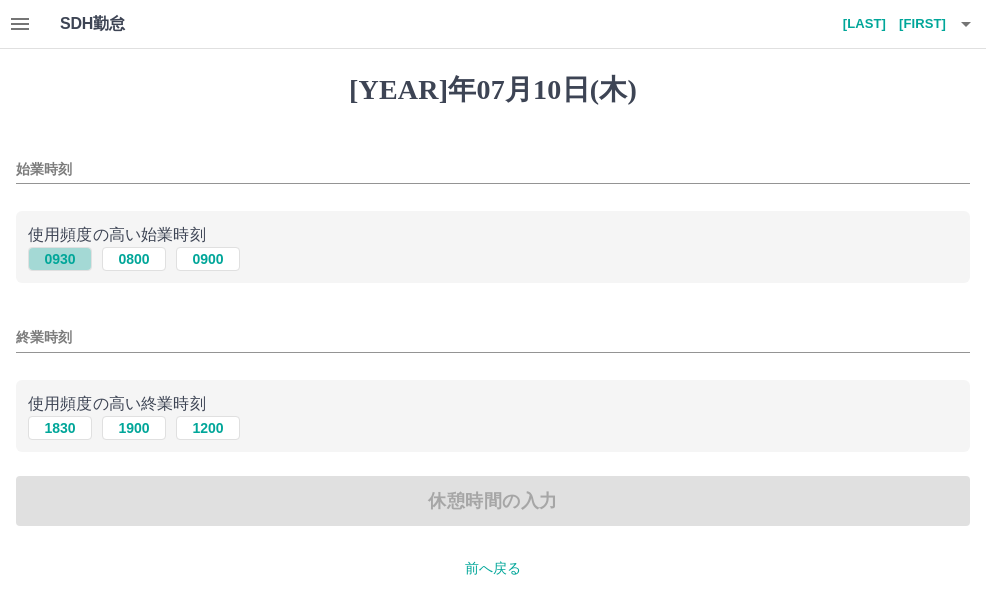 click on "0930" at bounding box center [60, 259] 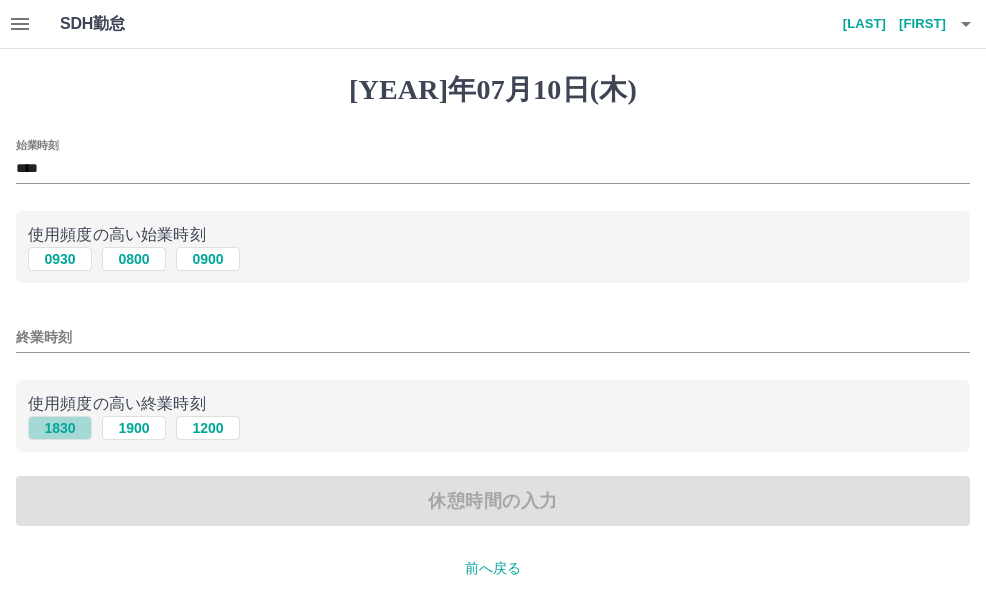 click on "1830" at bounding box center (60, 259) 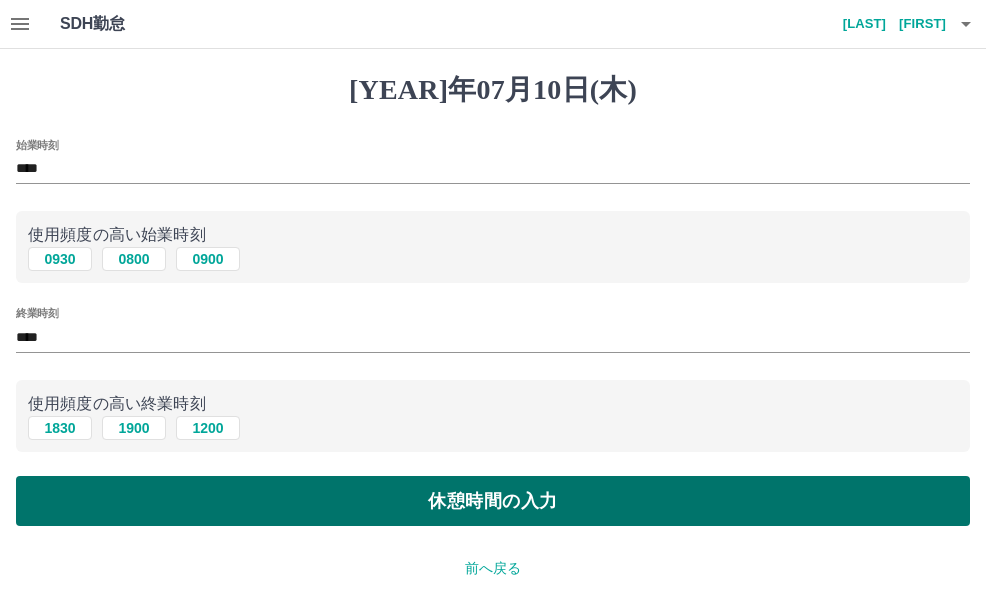 click on "休憩時間の入力" at bounding box center [493, 501] 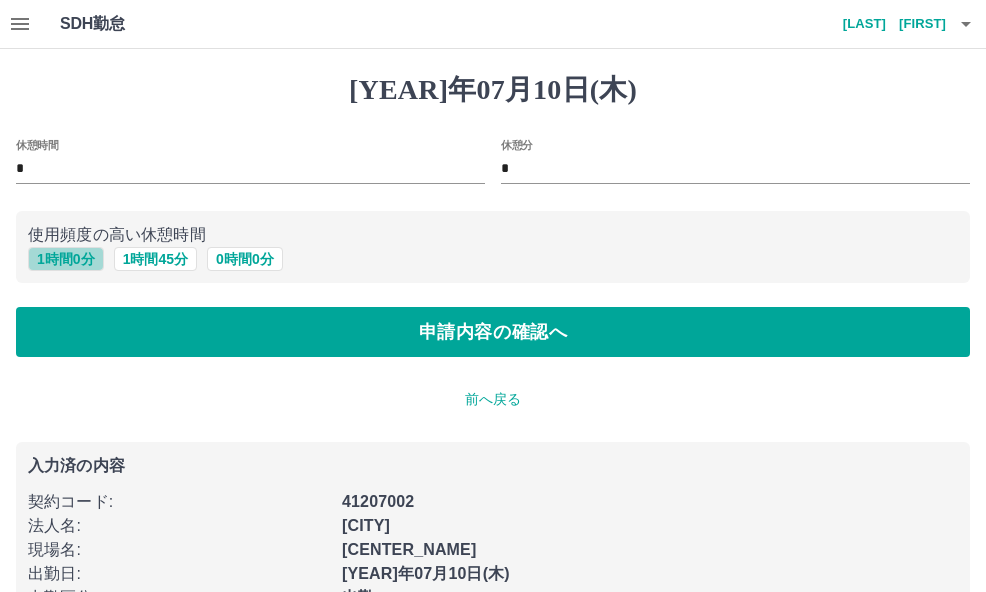 click on "1 時間 0 分" at bounding box center [66, 259] 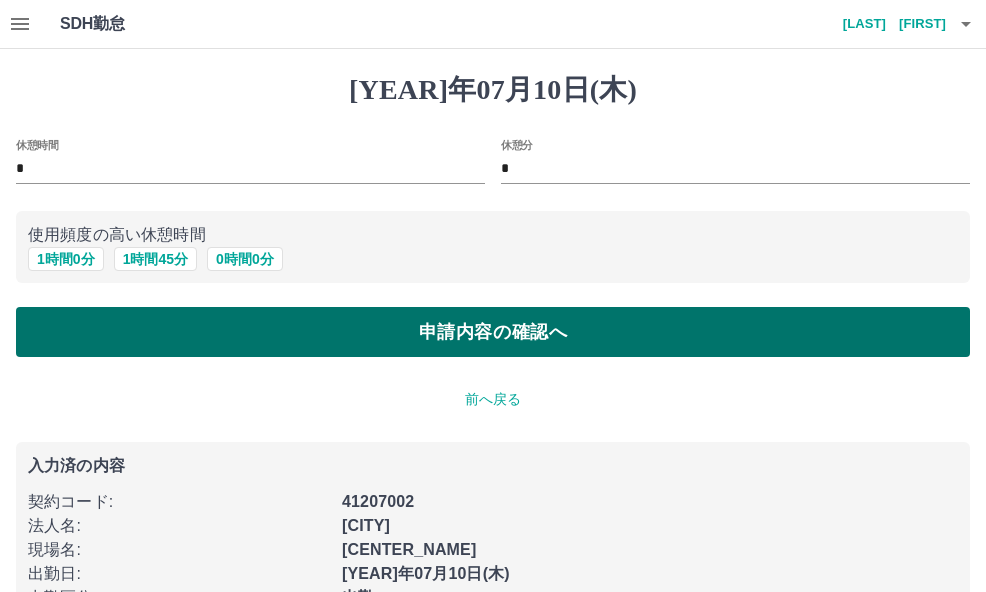 click on "申請内容の確認へ" at bounding box center [493, 332] 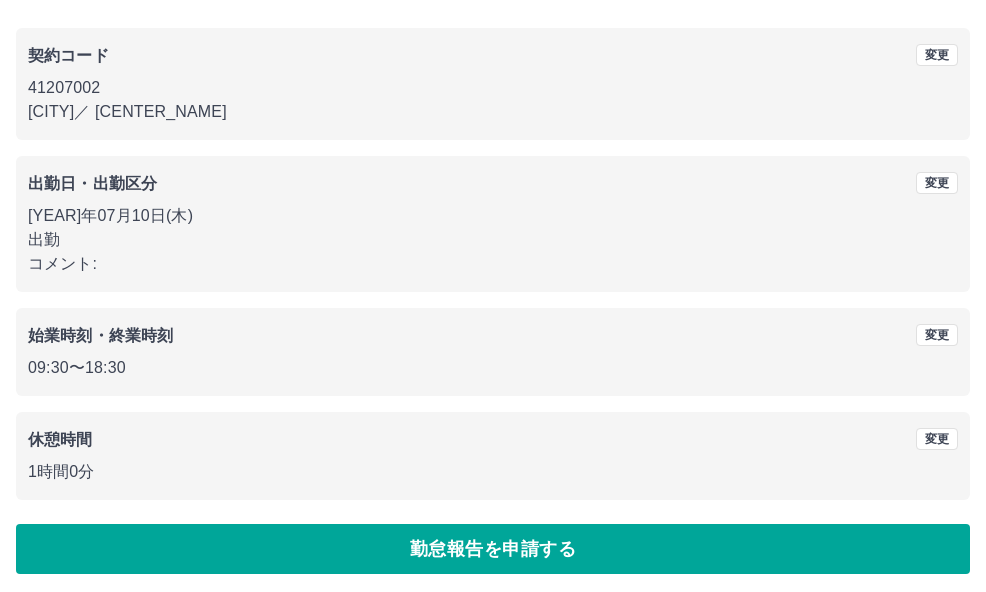 scroll, scrollTop: 157, scrollLeft: 0, axis: vertical 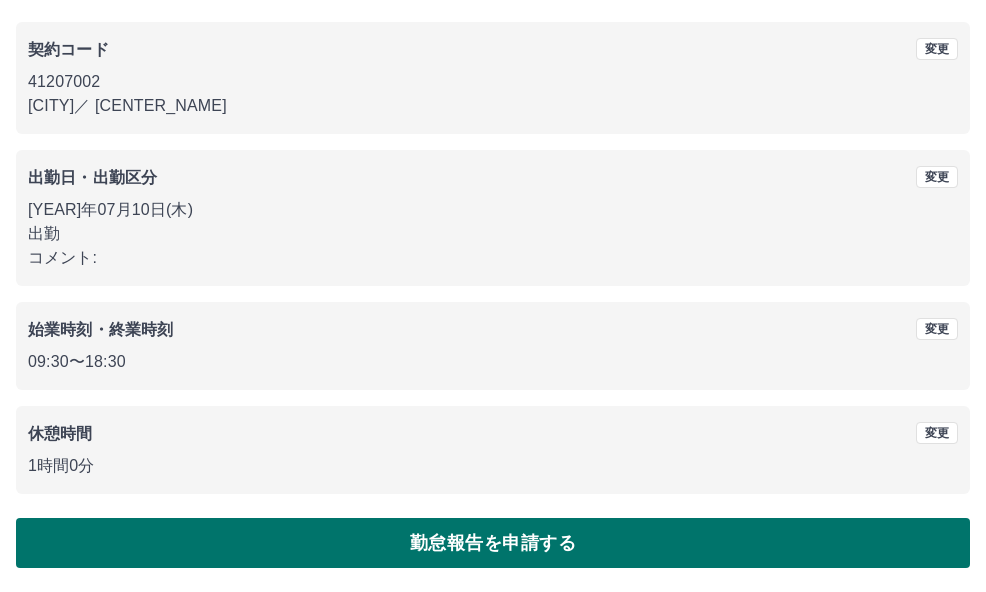 click on "勤怠報告を申請する" at bounding box center [493, 543] 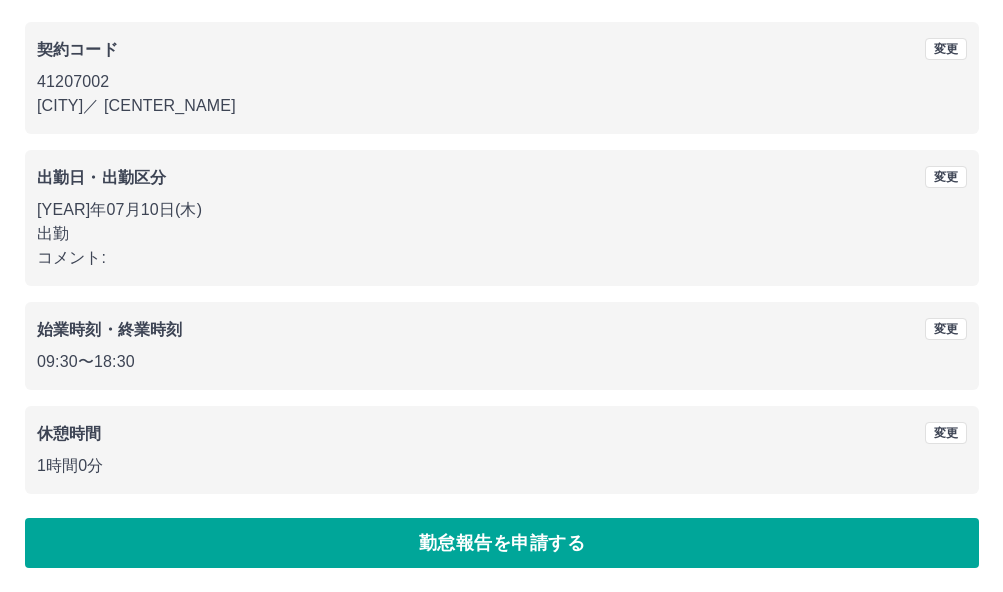 scroll, scrollTop: 0, scrollLeft: 0, axis: both 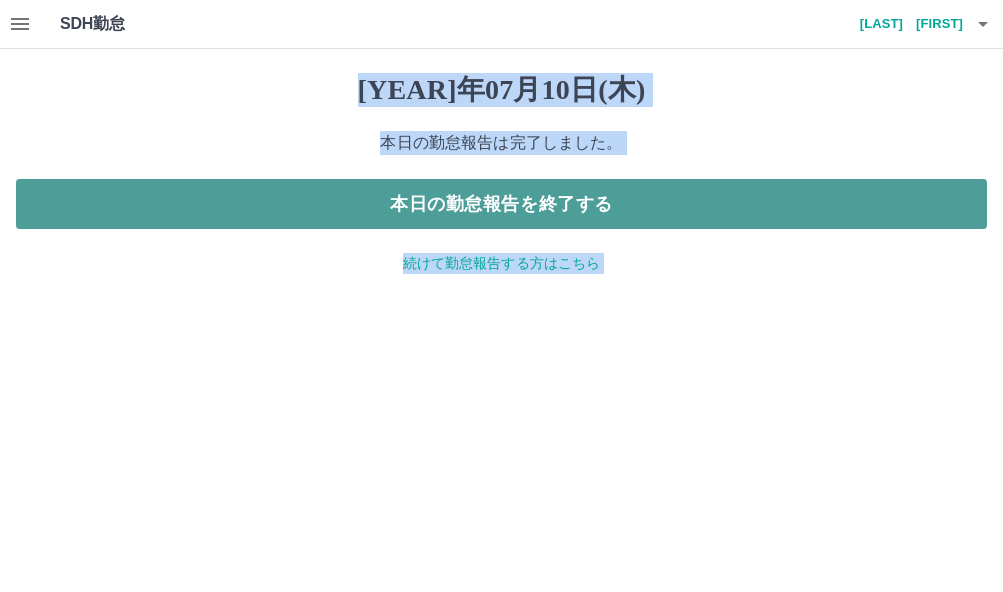 click on "本日の勤怠報告を終了する" at bounding box center (501, 204) 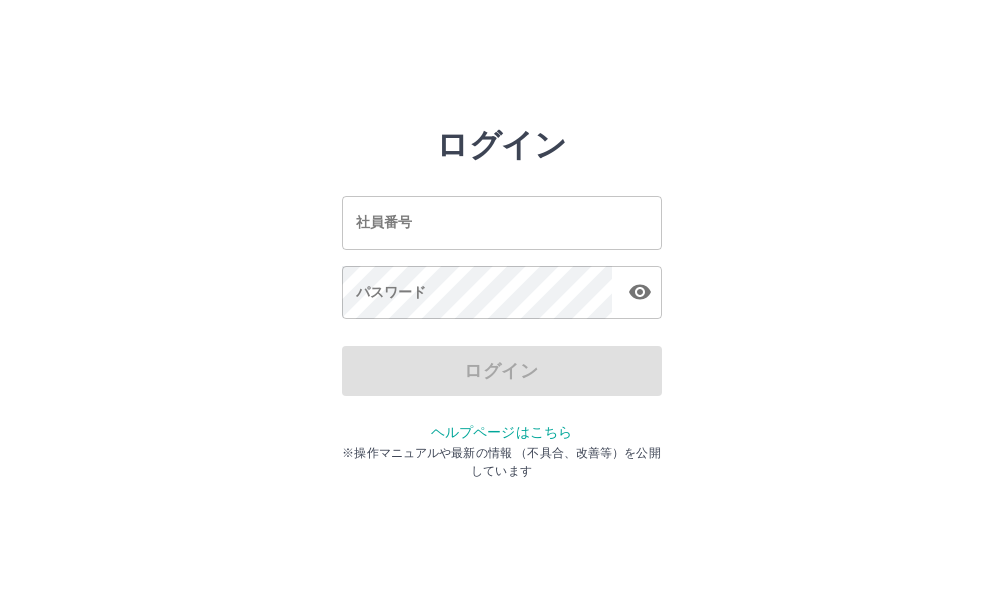 scroll, scrollTop: 0, scrollLeft: 0, axis: both 